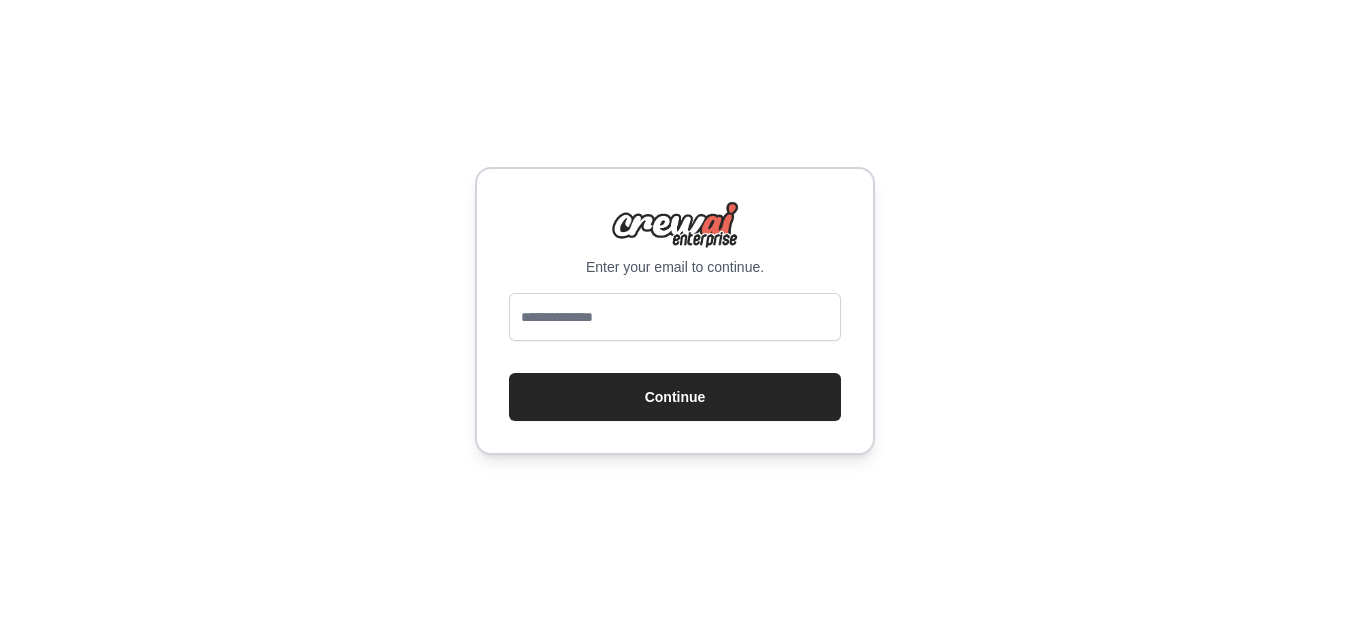 scroll, scrollTop: 0, scrollLeft: 0, axis: both 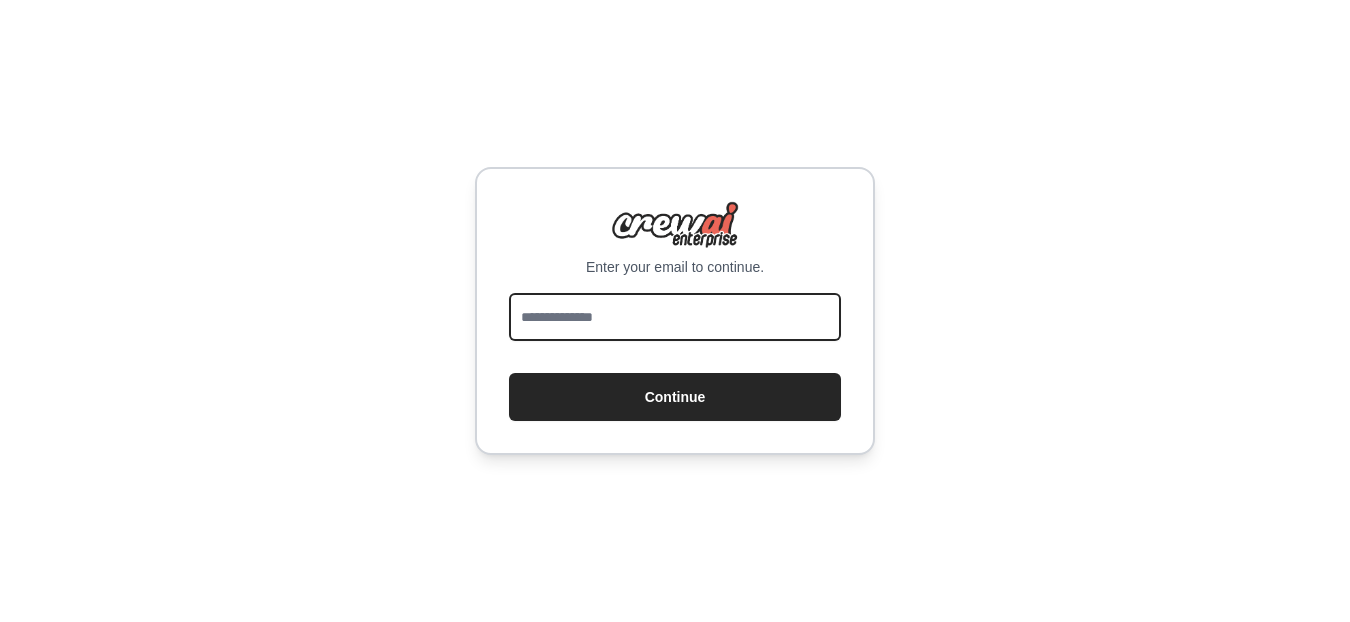 click at bounding box center (675, 317) 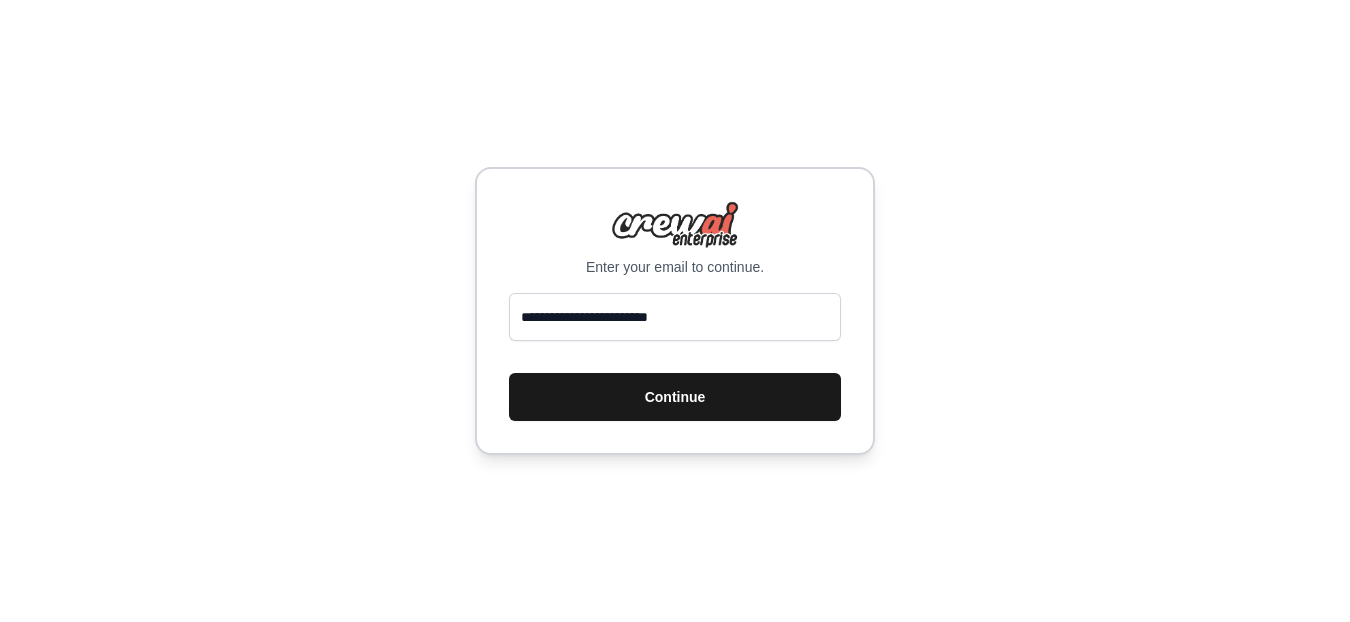 click on "Continue" at bounding box center [675, 397] 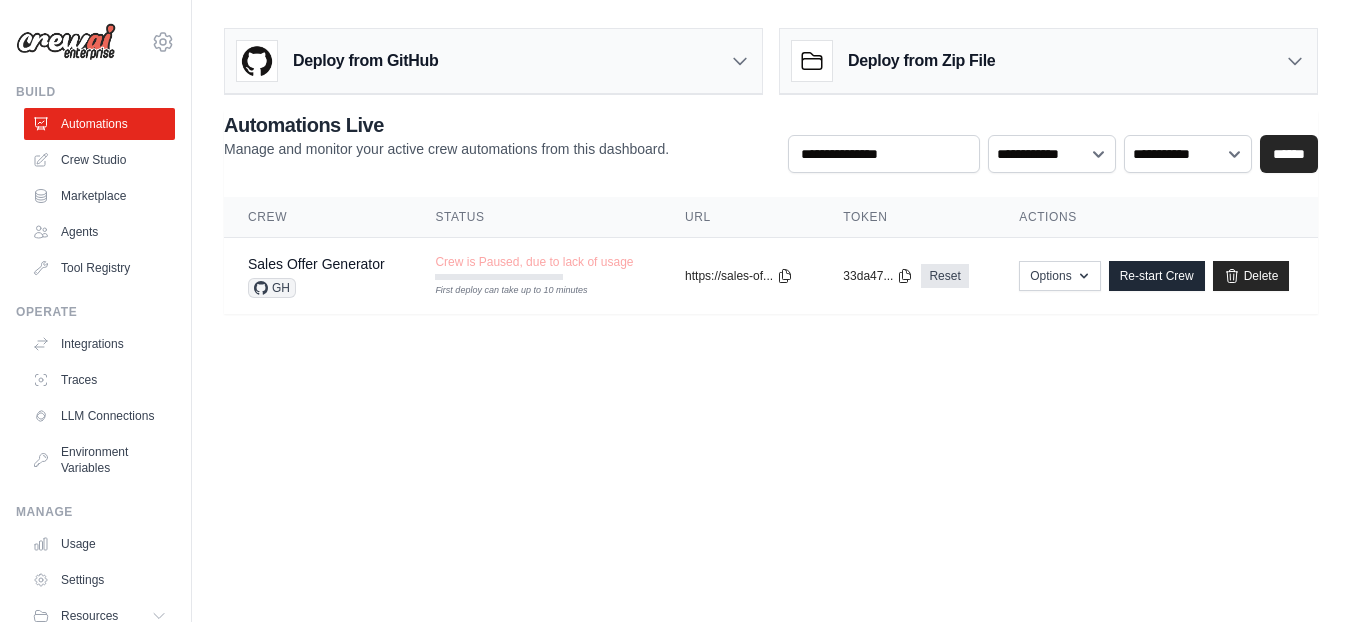 scroll, scrollTop: 0, scrollLeft: 0, axis: both 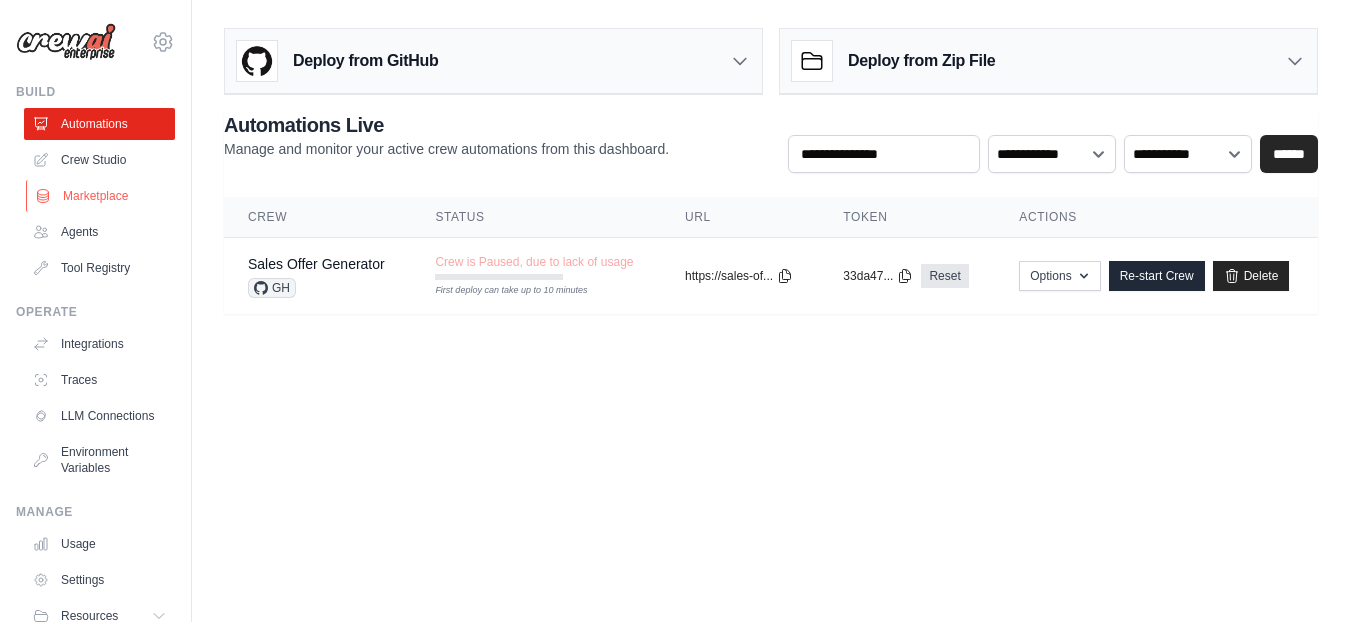 click on "Marketplace" at bounding box center (101, 196) 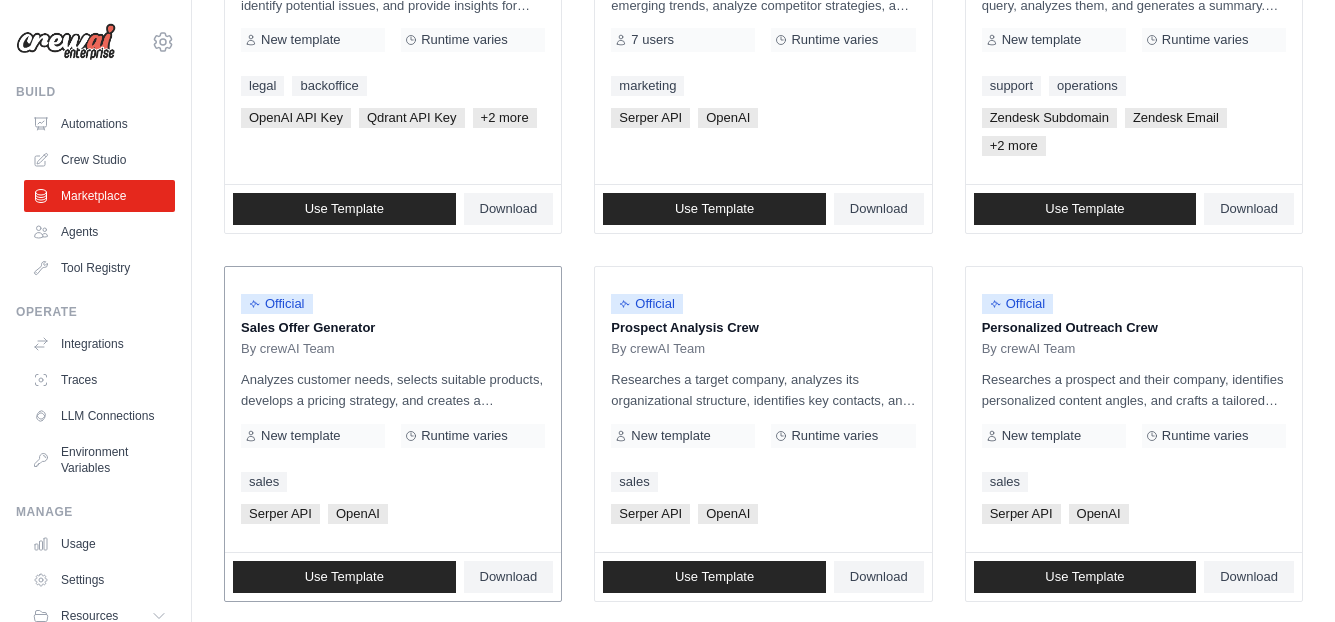 scroll, scrollTop: 0, scrollLeft: 0, axis: both 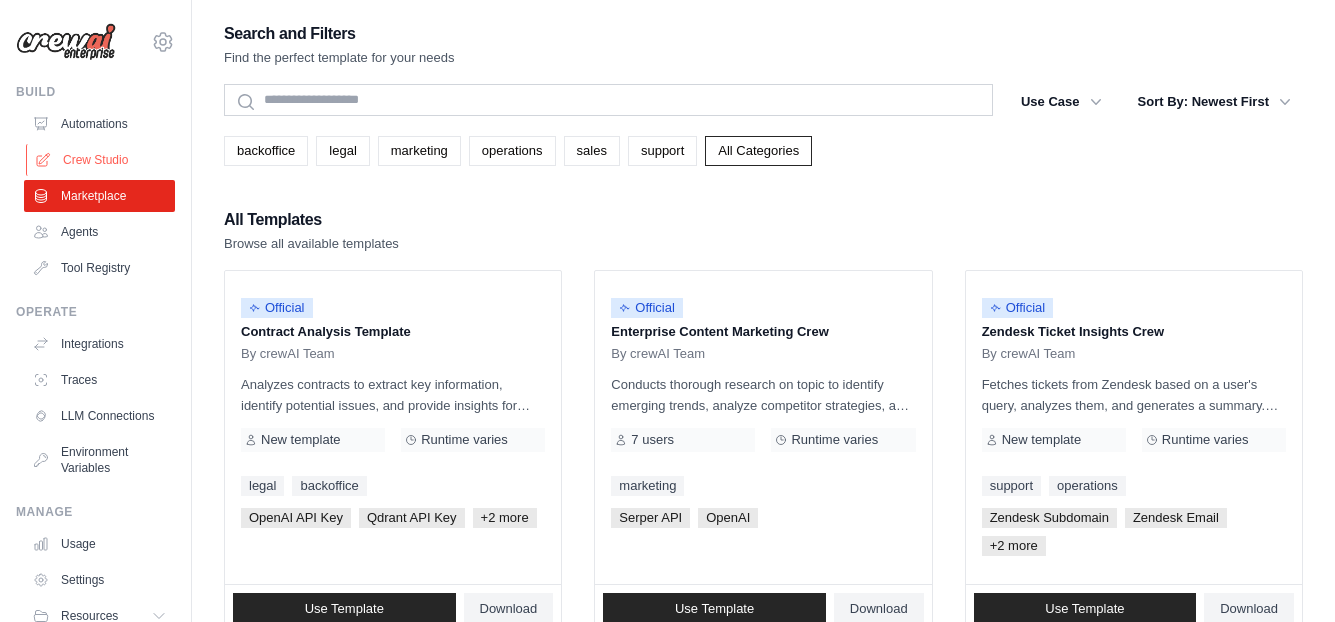 click on "Crew Studio" at bounding box center (101, 160) 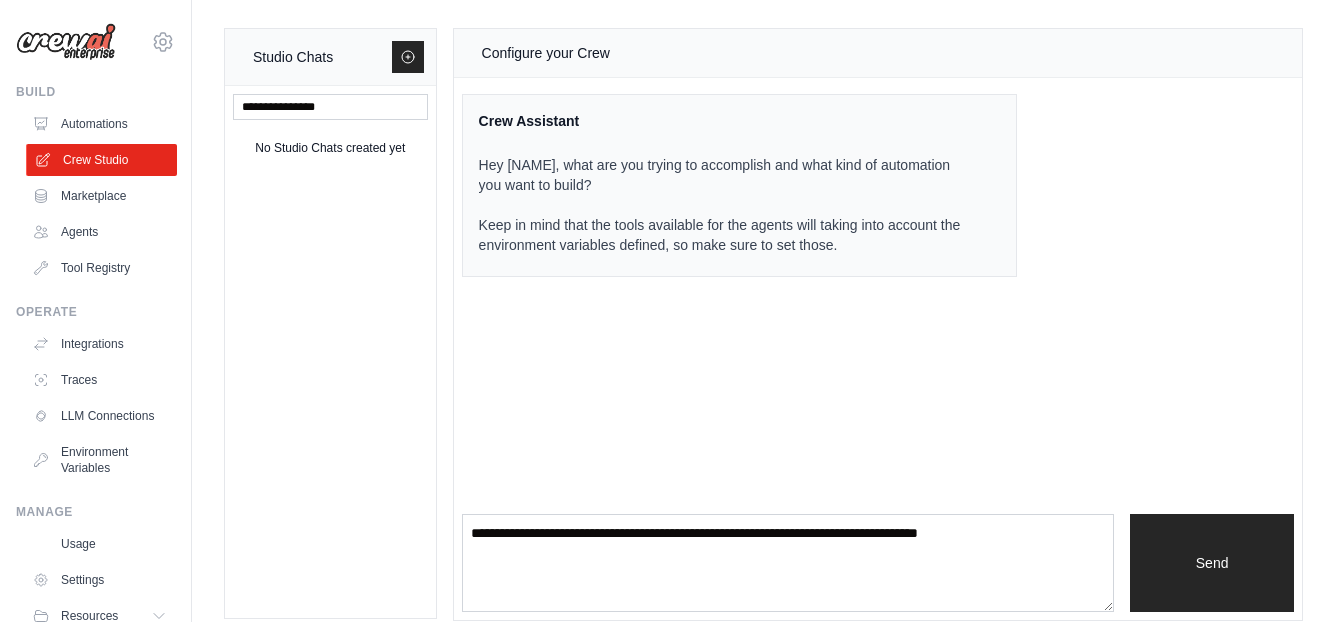 scroll, scrollTop: 96, scrollLeft: 0, axis: vertical 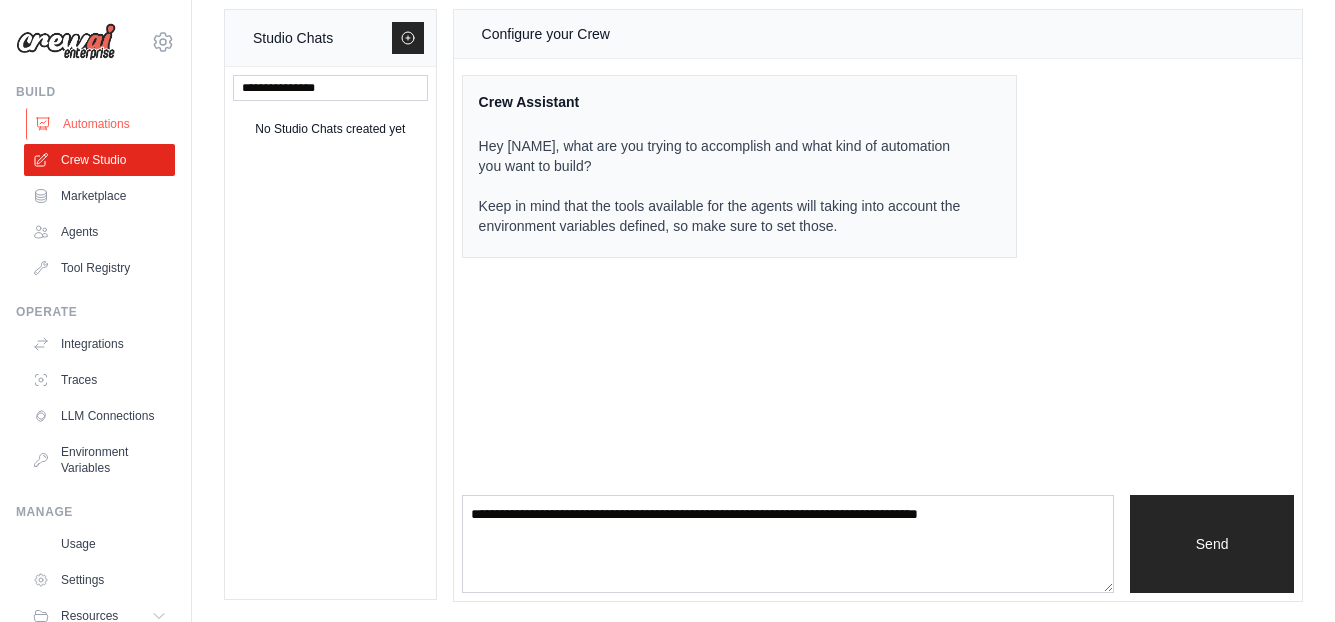 click on "Automations" at bounding box center [101, 124] 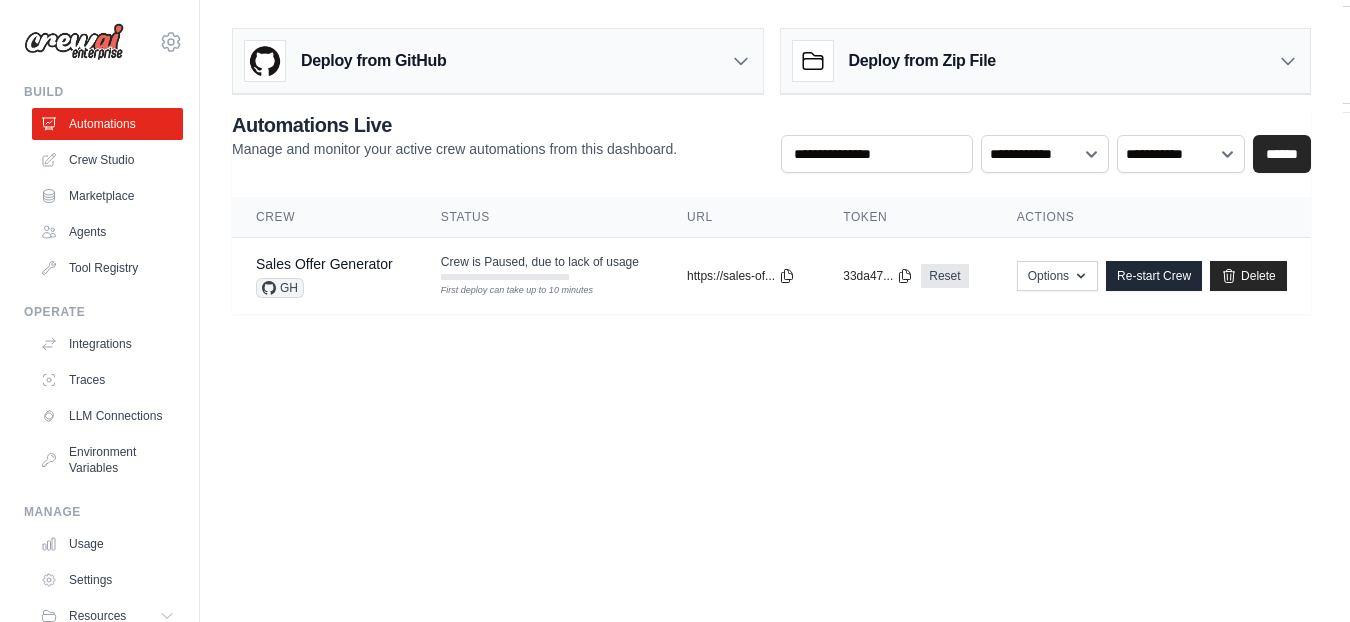 scroll, scrollTop: 0, scrollLeft: 0, axis: both 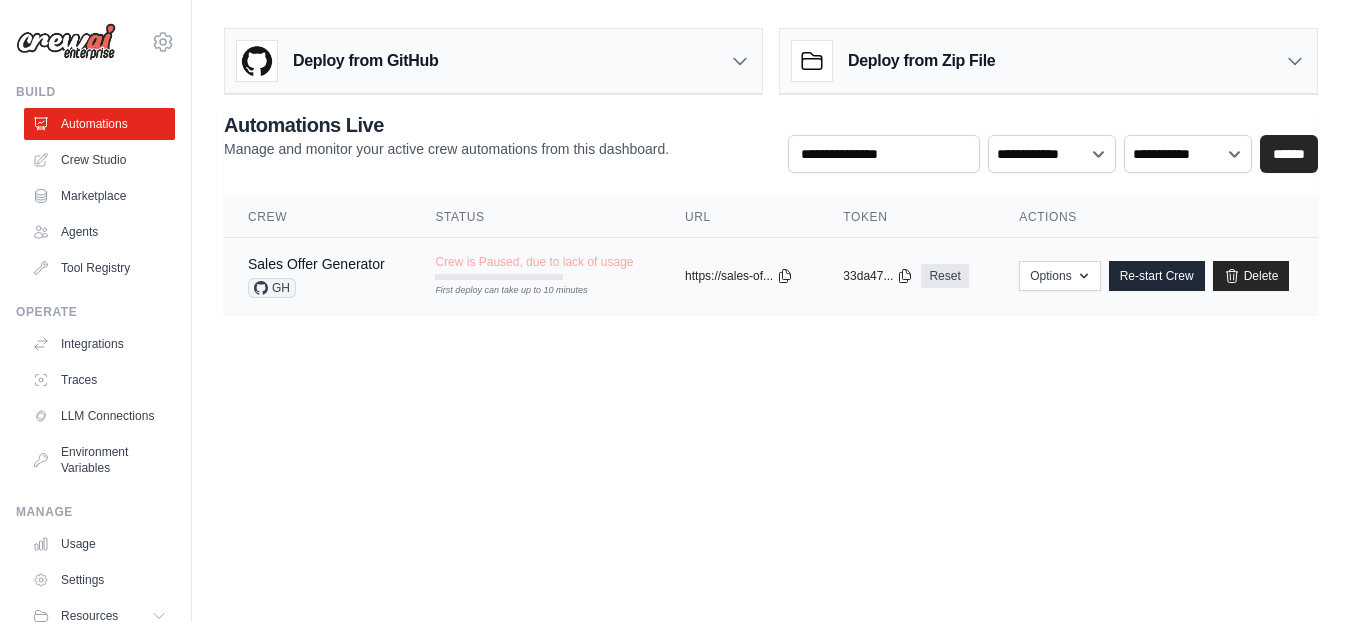 click on "copied" at bounding box center (706, 268) 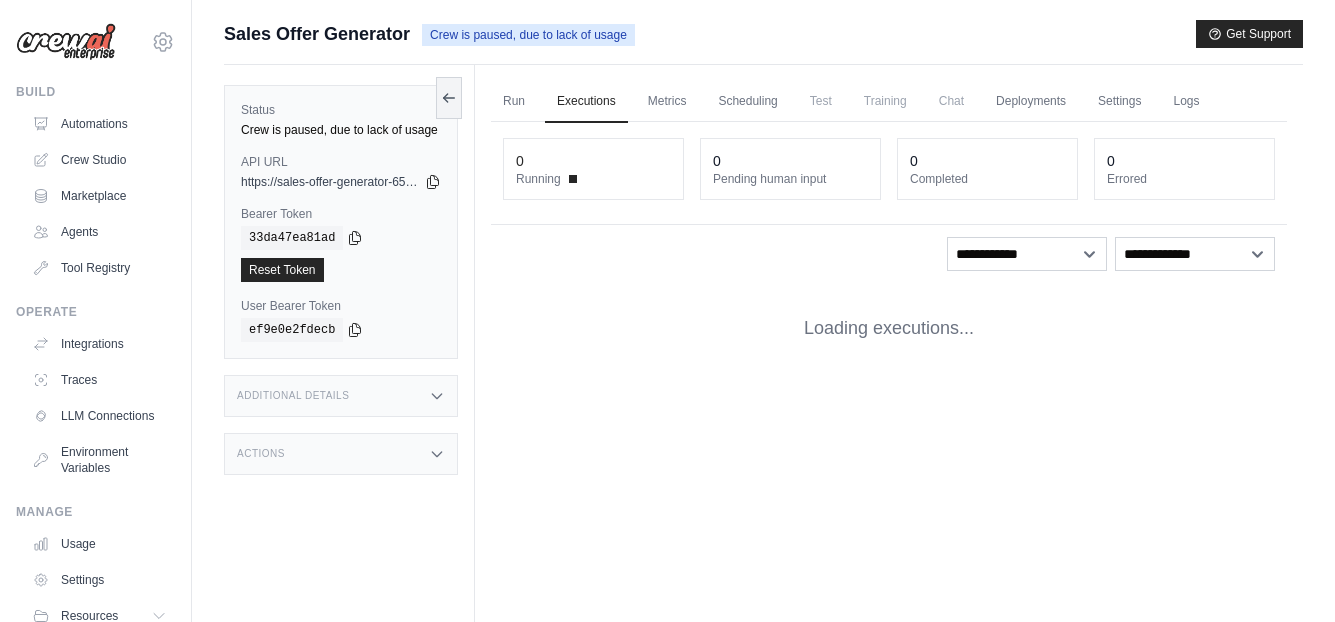 scroll, scrollTop: 0, scrollLeft: 0, axis: both 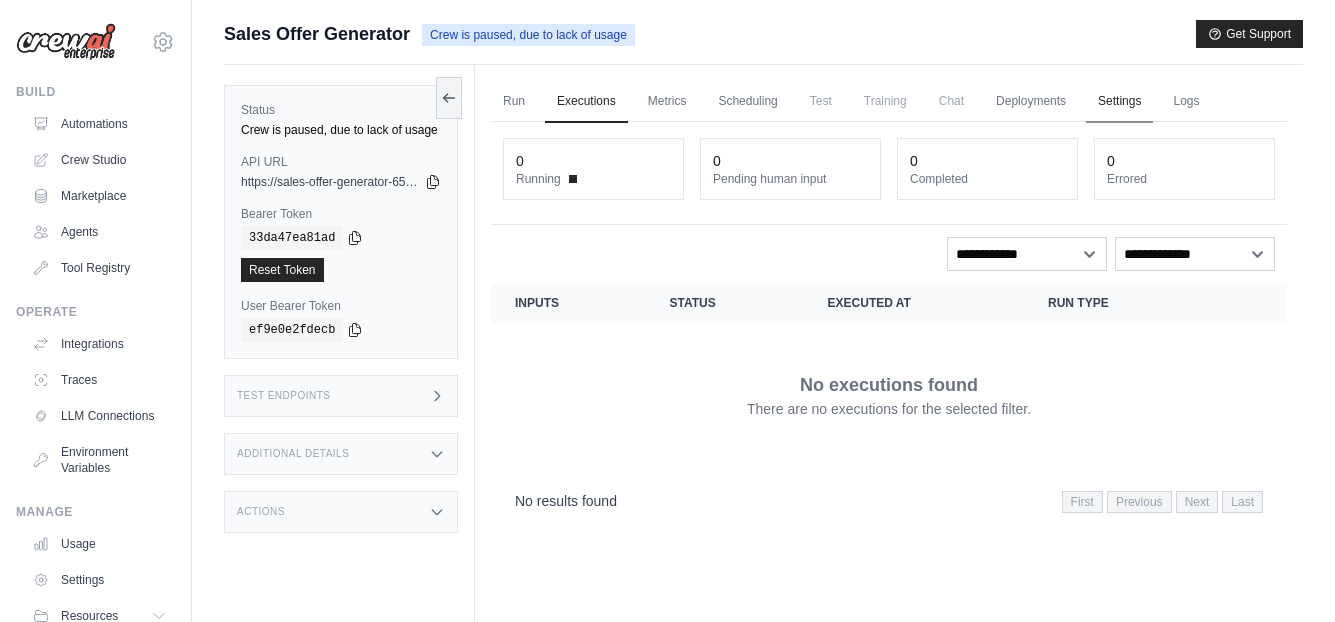 click on "Settings" at bounding box center (1119, 102) 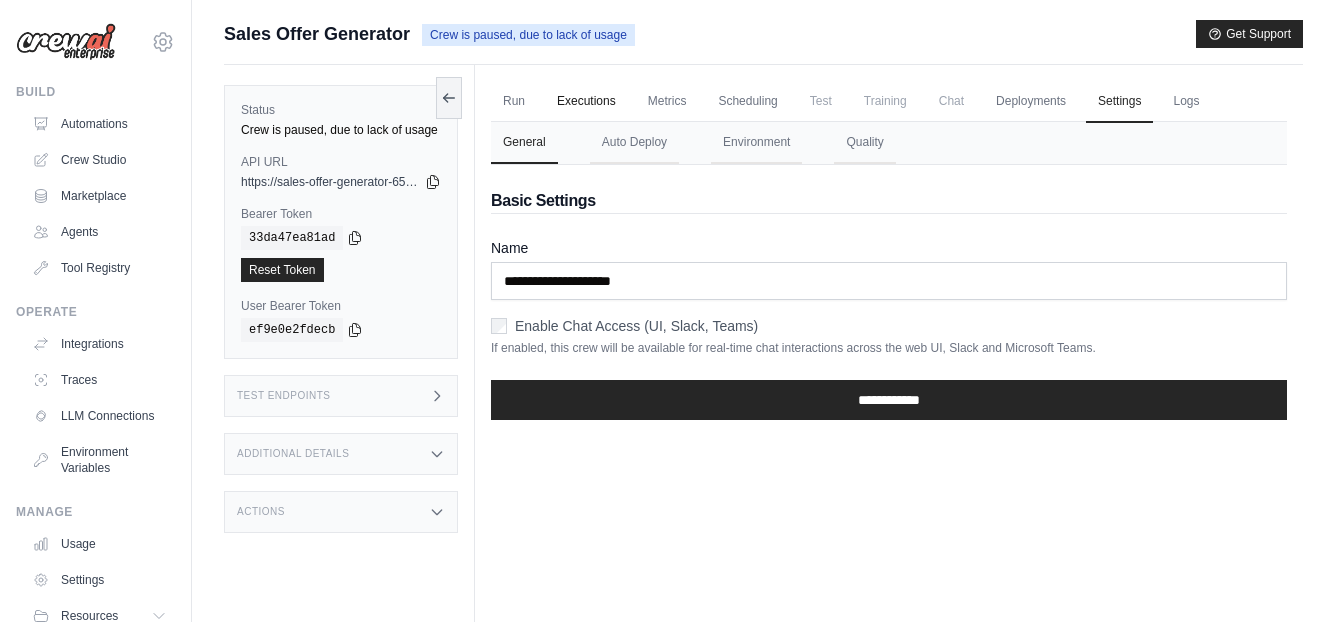 click on "Executions" at bounding box center [586, 102] 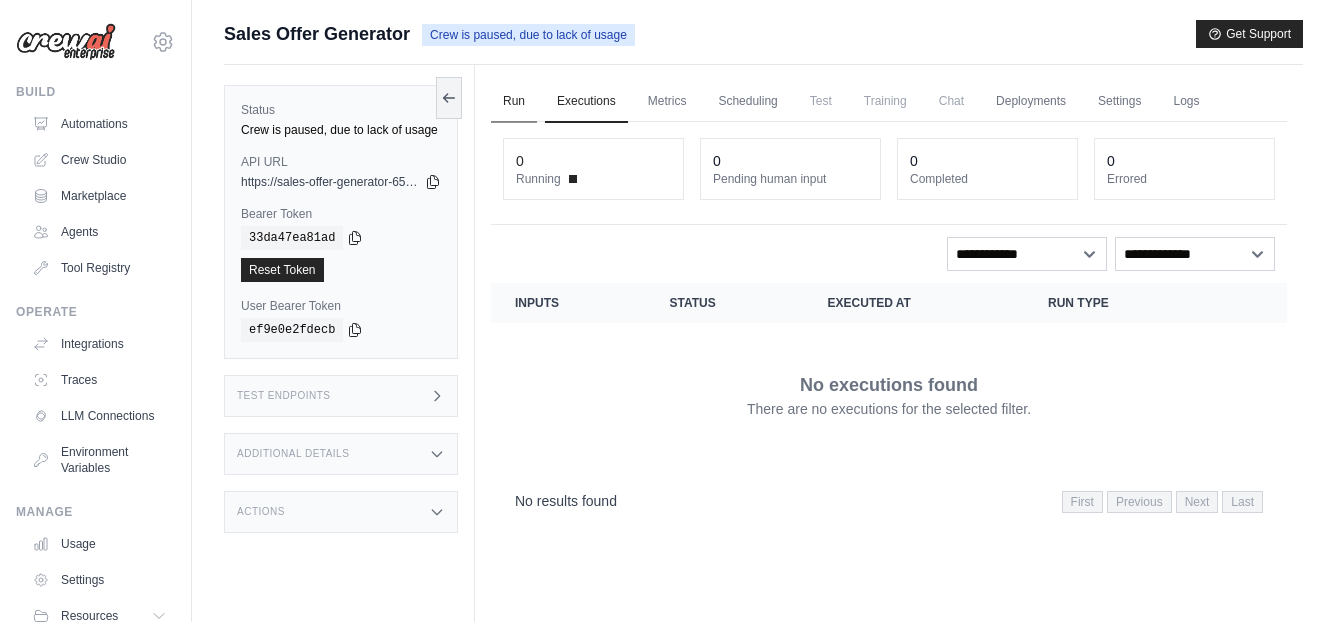 click on "Run" at bounding box center (514, 102) 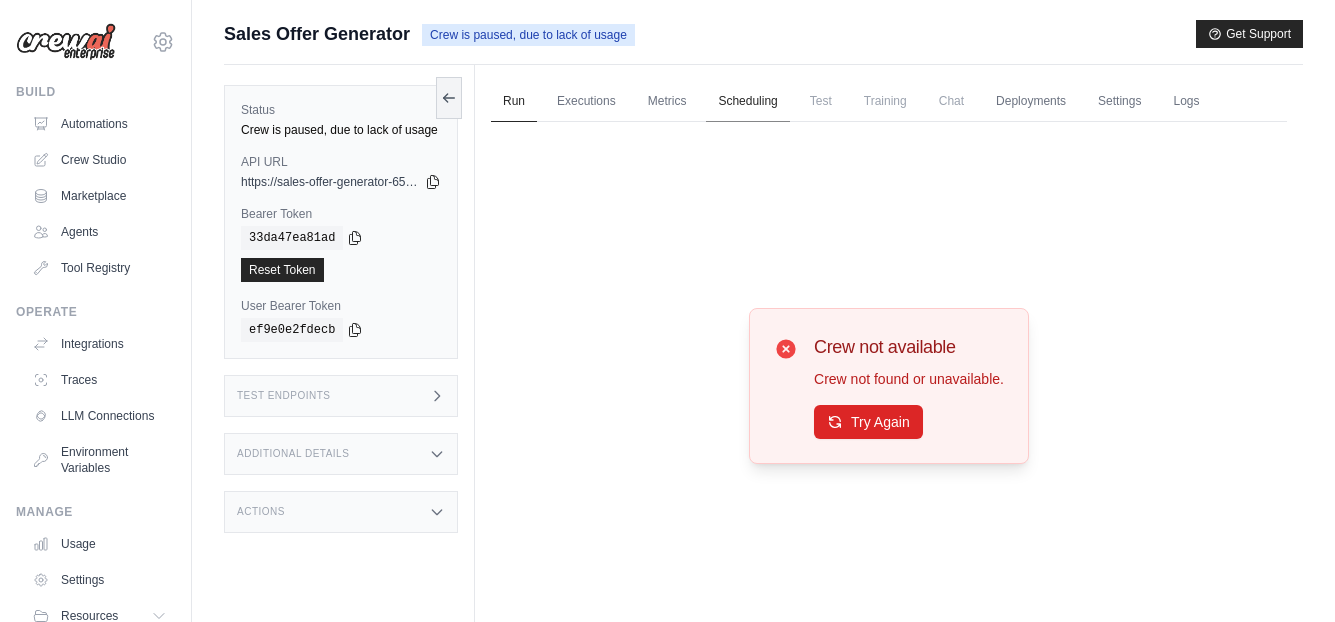 click on "Scheduling" at bounding box center [747, 102] 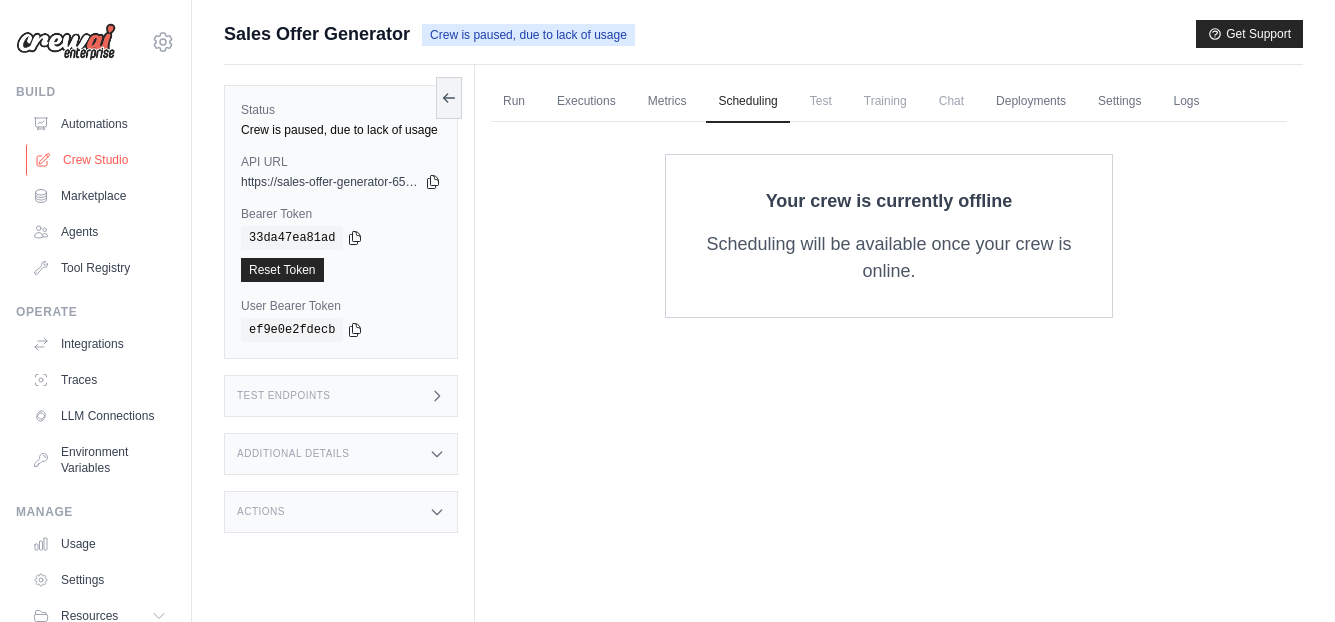 click on "Crew Studio" at bounding box center (101, 160) 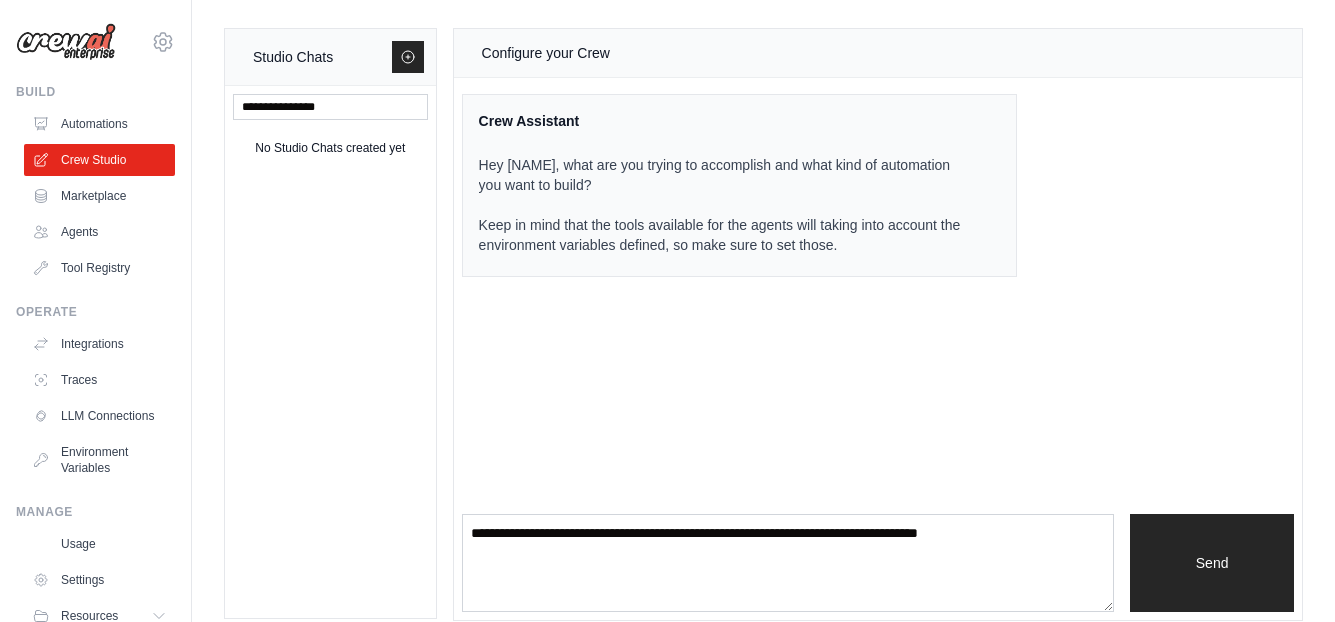scroll, scrollTop: 19, scrollLeft: 0, axis: vertical 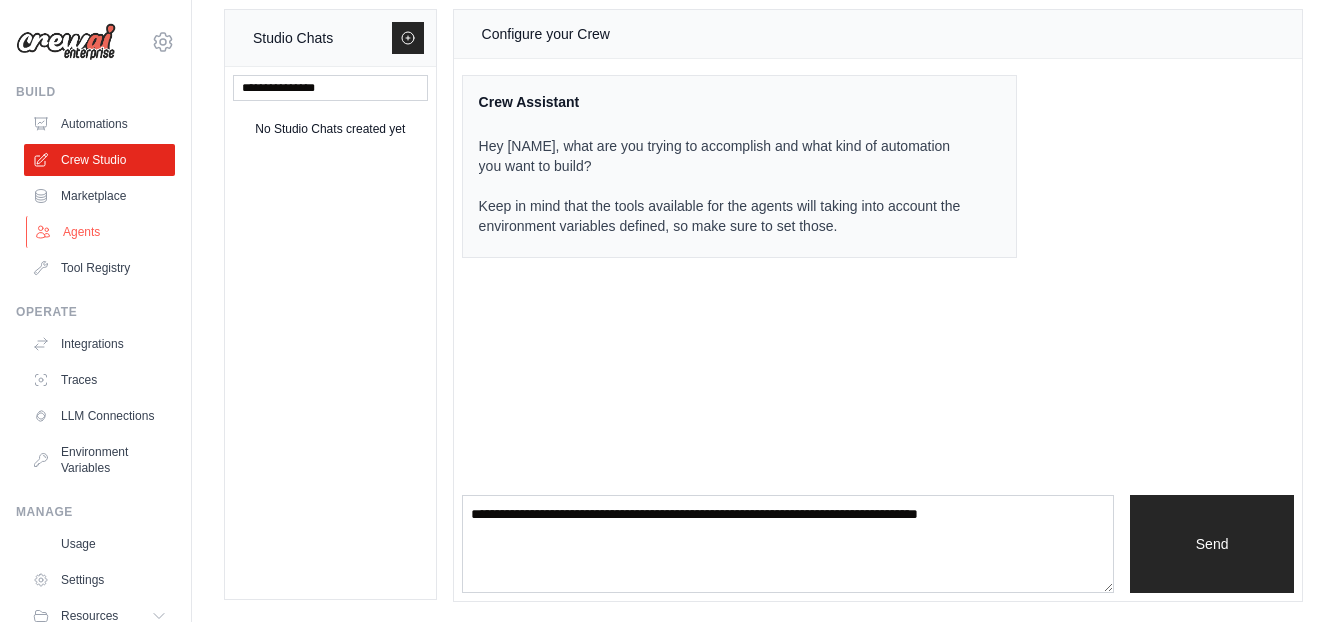 click on "Agents" at bounding box center [101, 232] 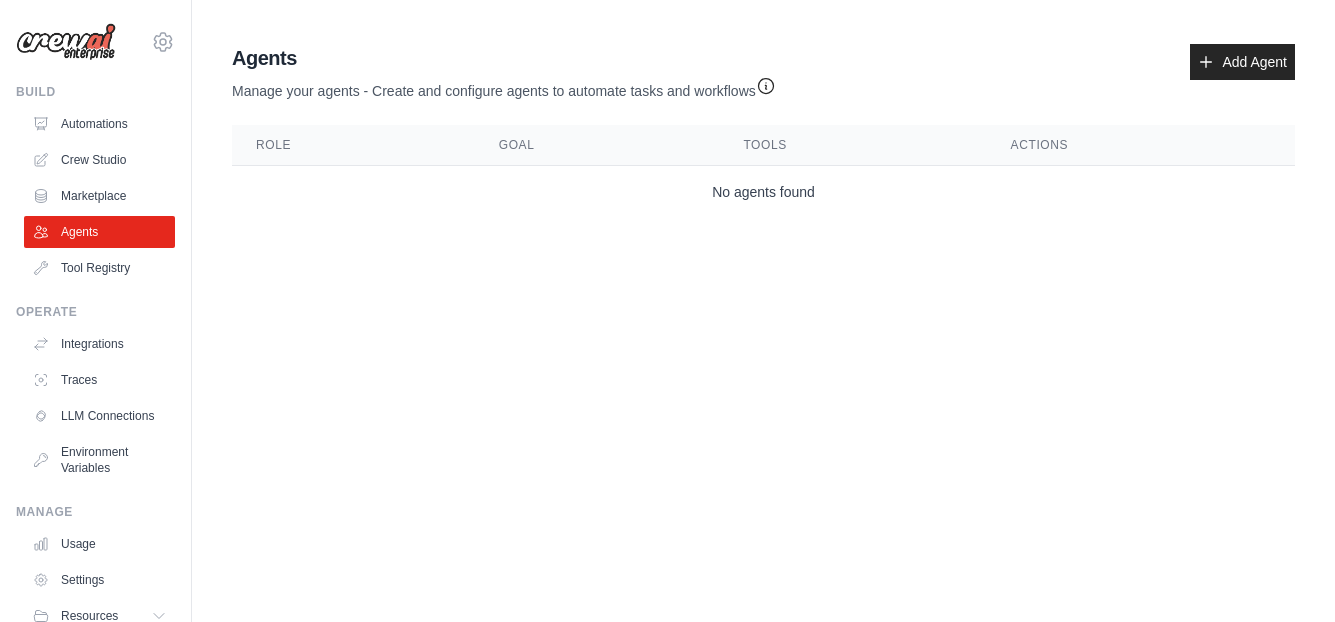 scroll, scrollTop: 0, scrollLeft: 0, axis: both 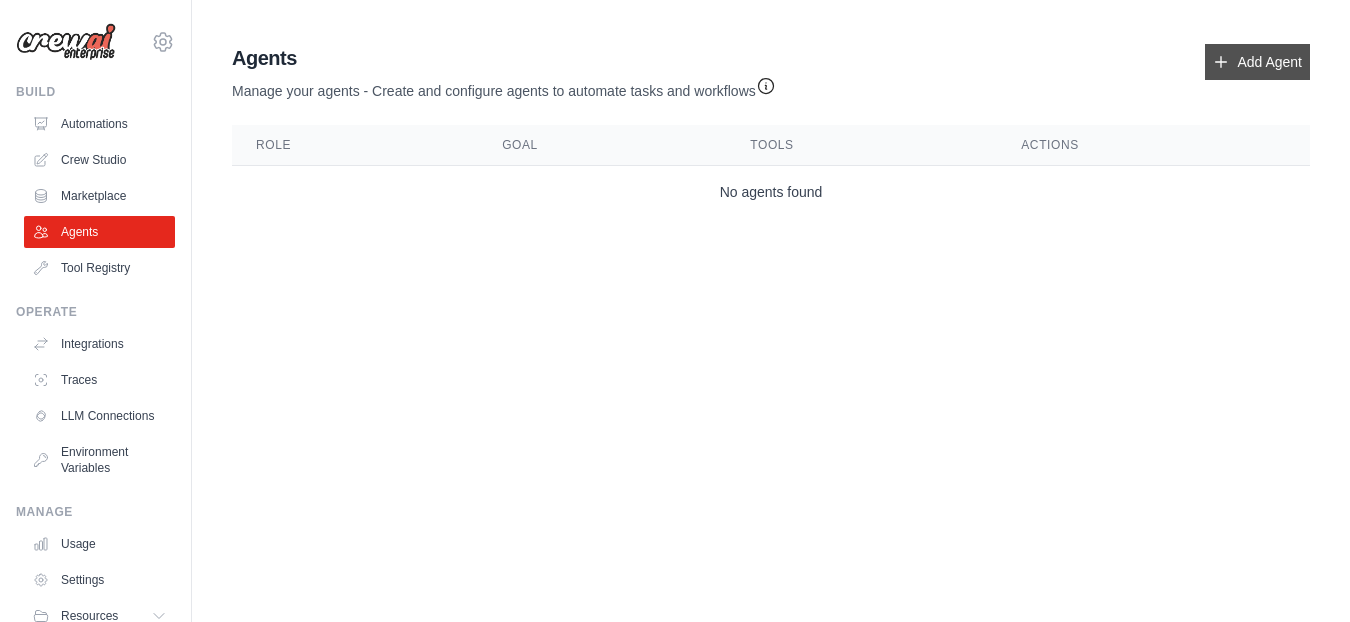 click on "Add Agent" at bounding box center (1257, 62) 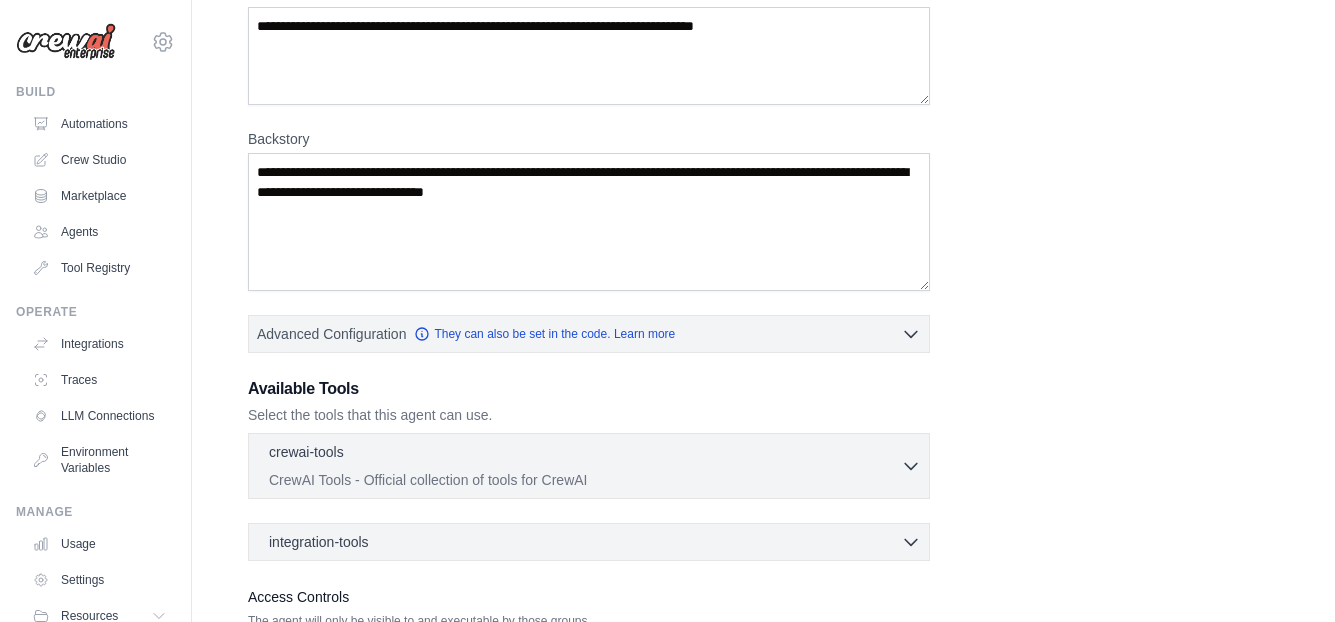 scroll, scrollTop: 300, scrollLeft: 0, axis: vertical 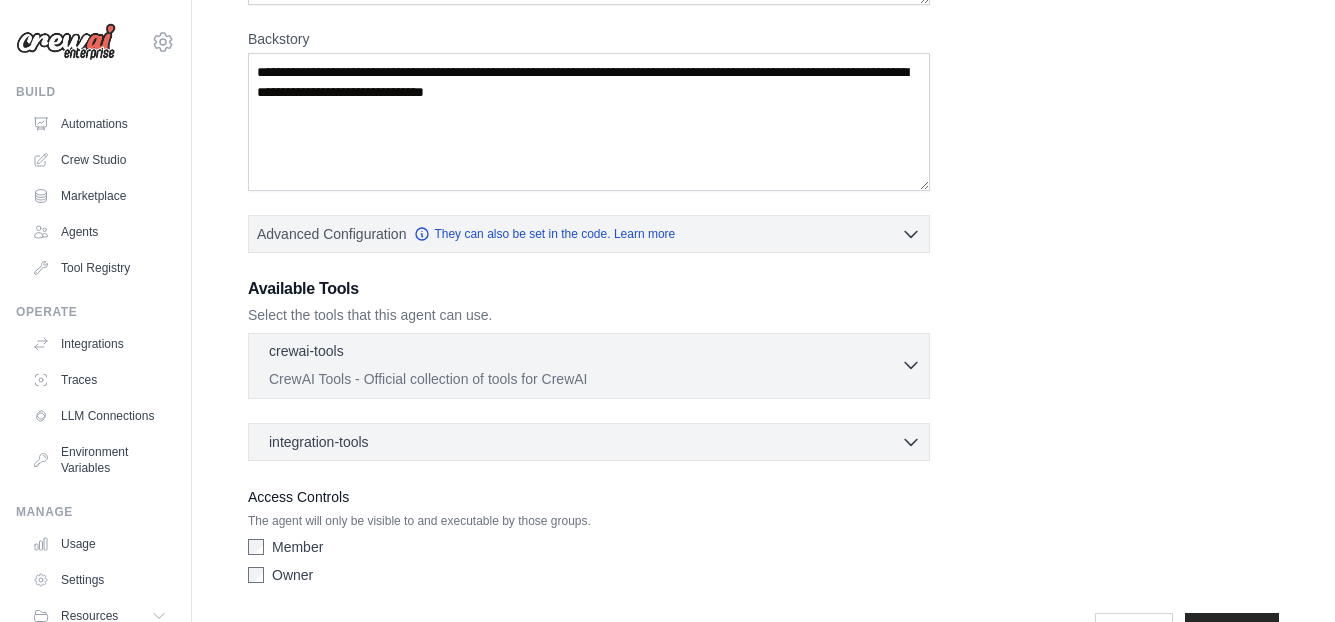 click 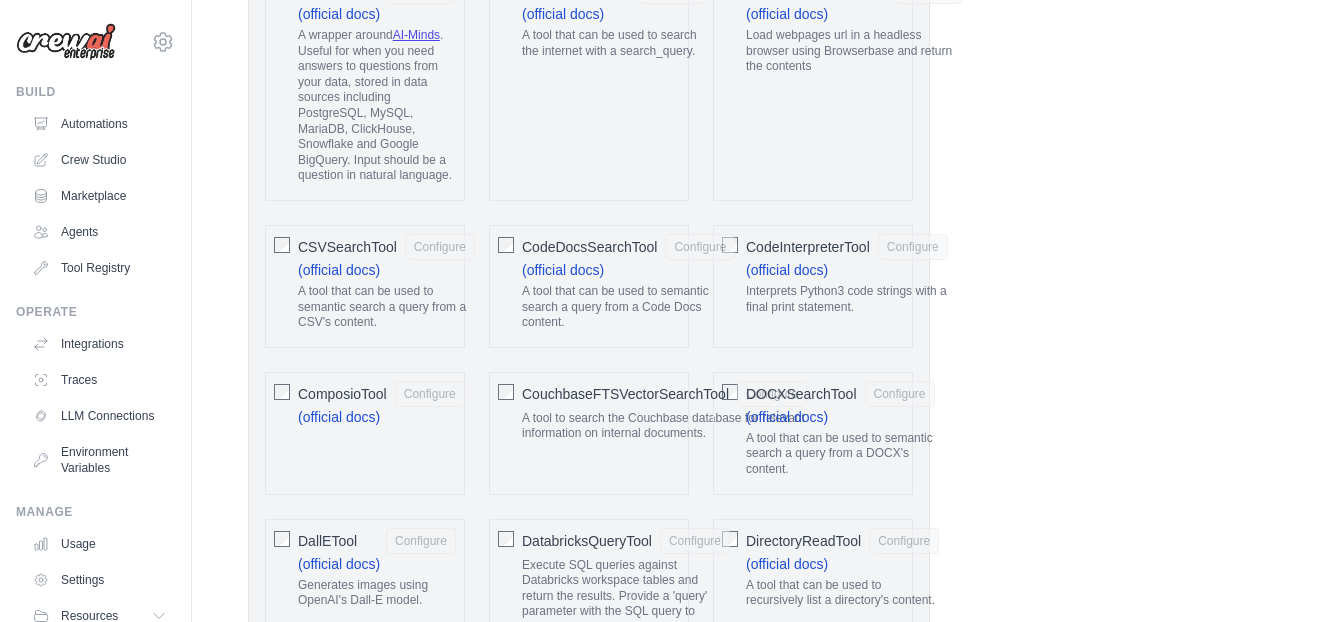 scroll, scrollTop: 900, scrollLeft: 0, axis: vertical 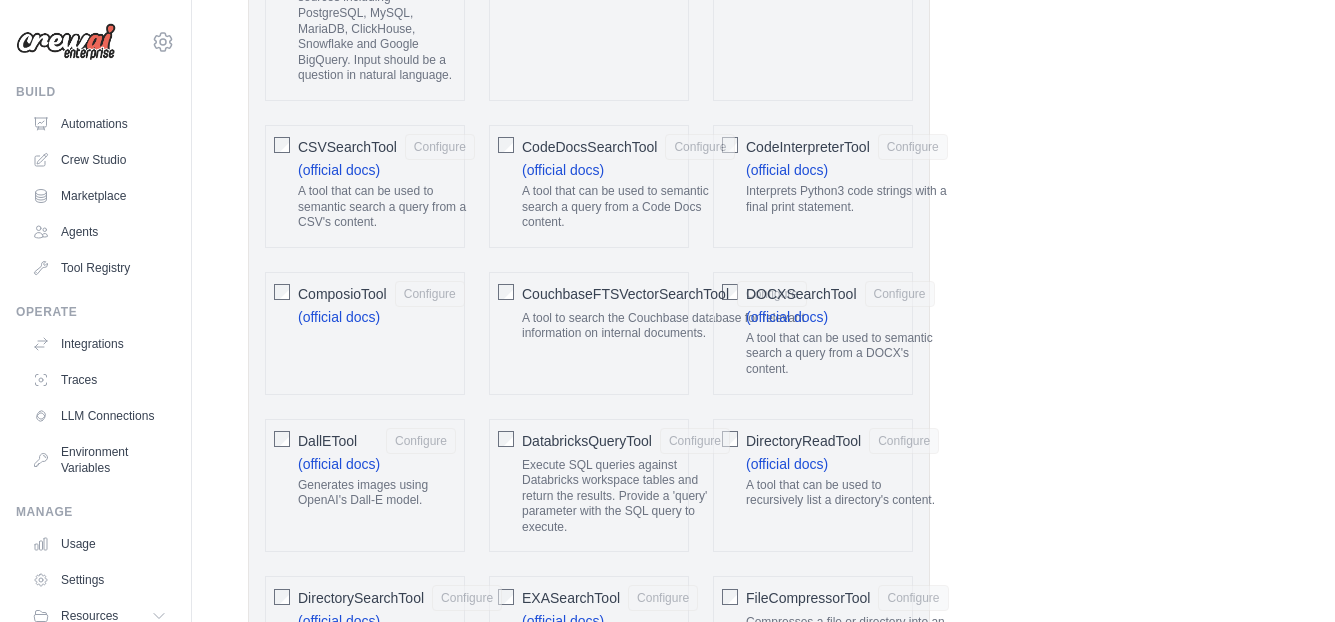 click on "Role
Goal
Backstory
Advanced Configuration
They can also be set in the code. Learn more
Enable reasoning" at bounding box center [763, 1553] 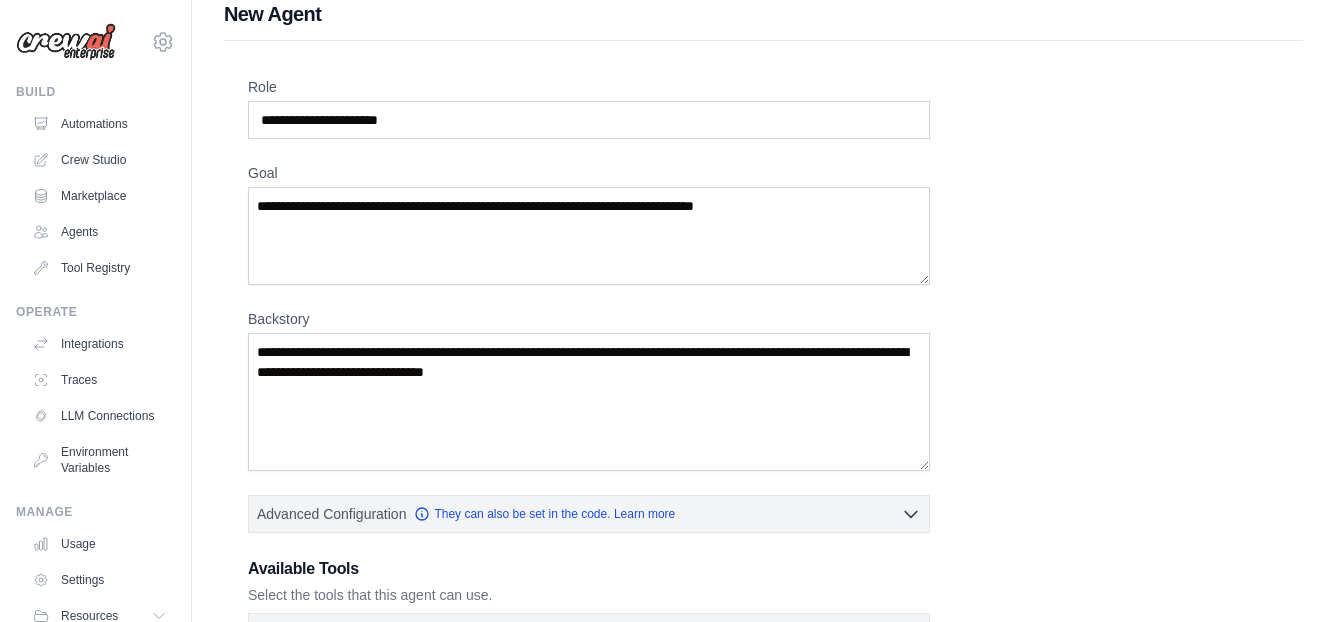 scroll, scrollTop: 0, scrollLeft: 0, axis: both 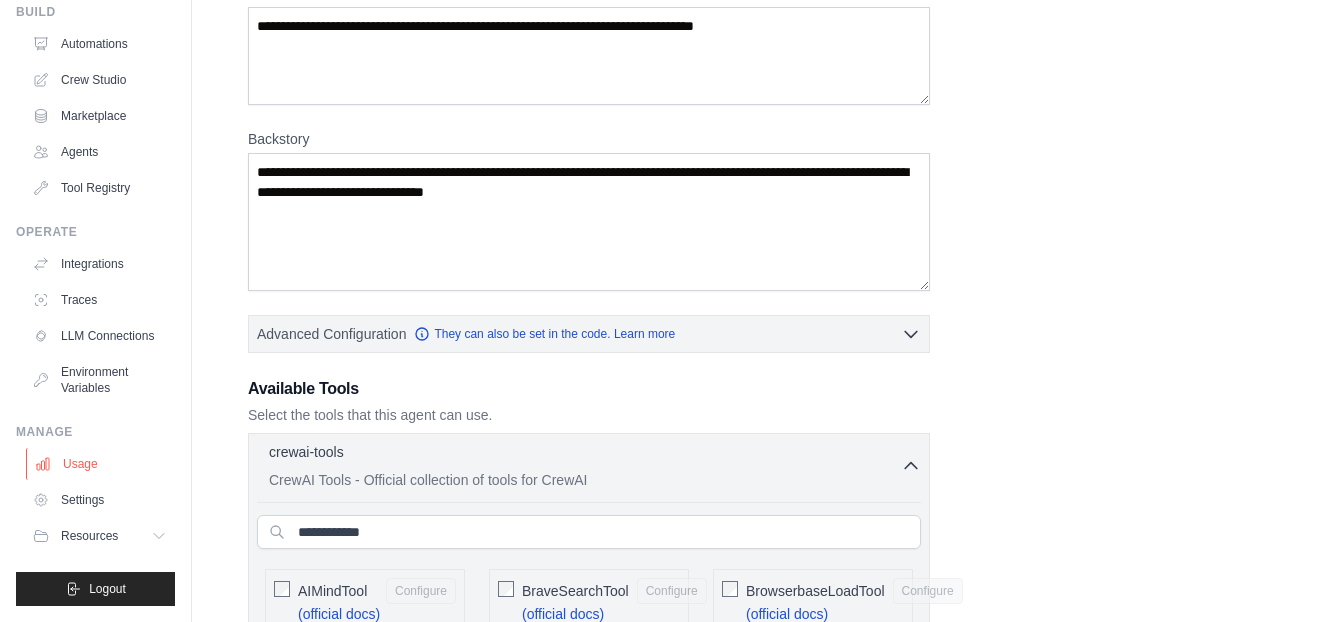 click on "Usage" at bounding box center [101, 464] 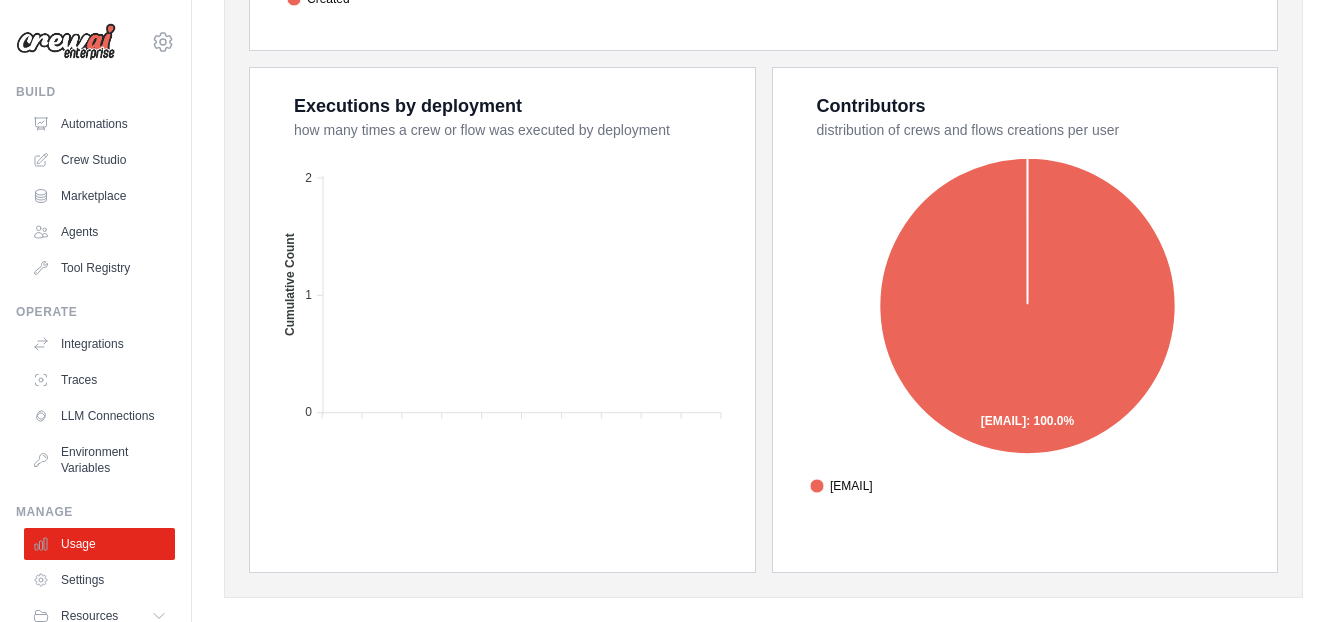 scroll, scrollTop: 828, scrollLeft: 0, axis: vertical 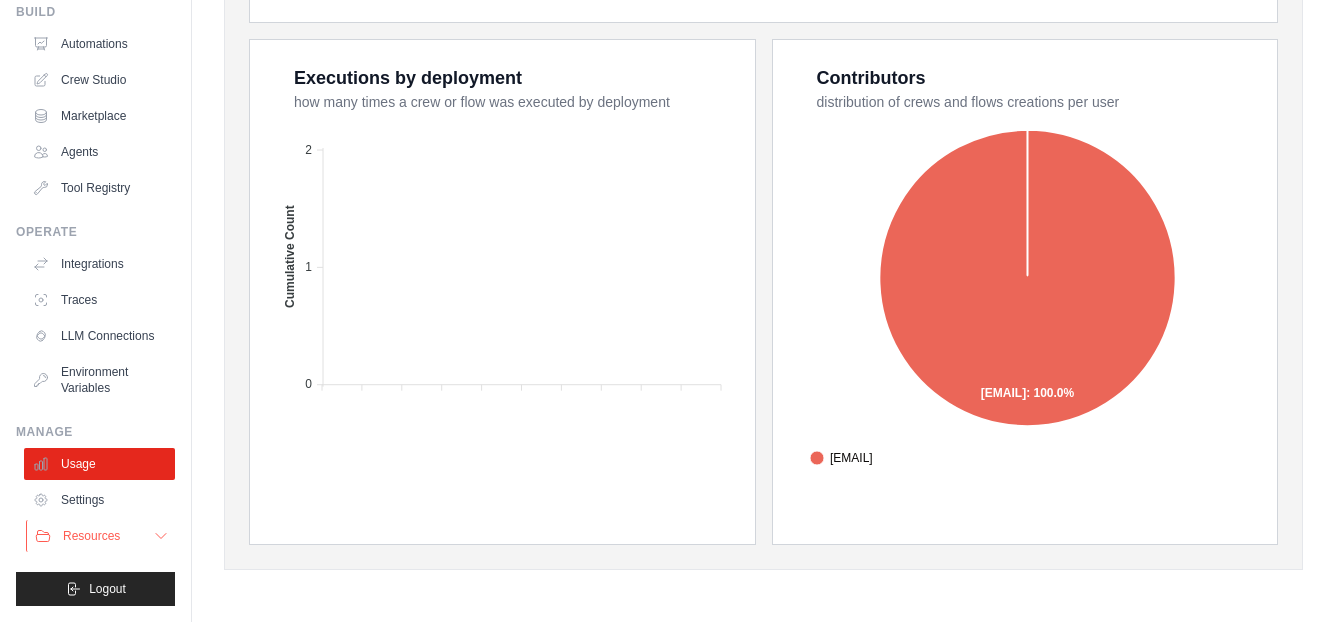 click on "Resources" at bounding box center [91, 536] 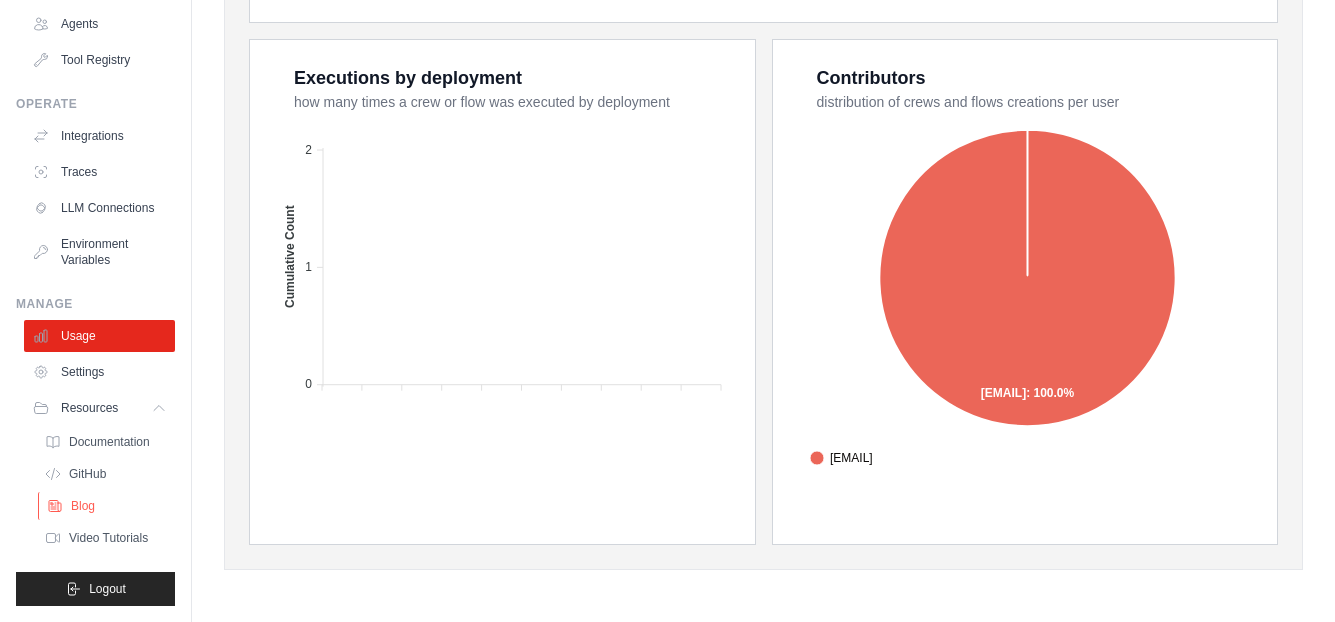 scroll, scrollTop: 0, scrollLeft: 0, axis: both 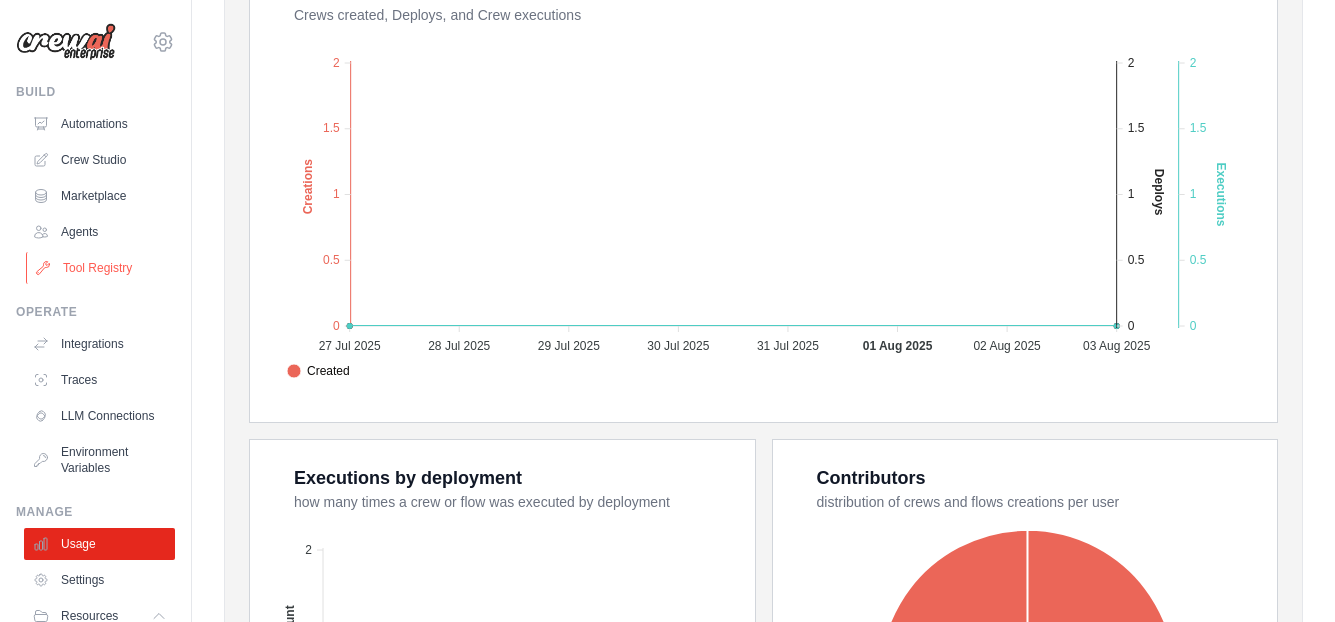 click on "Tool Registry" at bounding box center [101, 268] 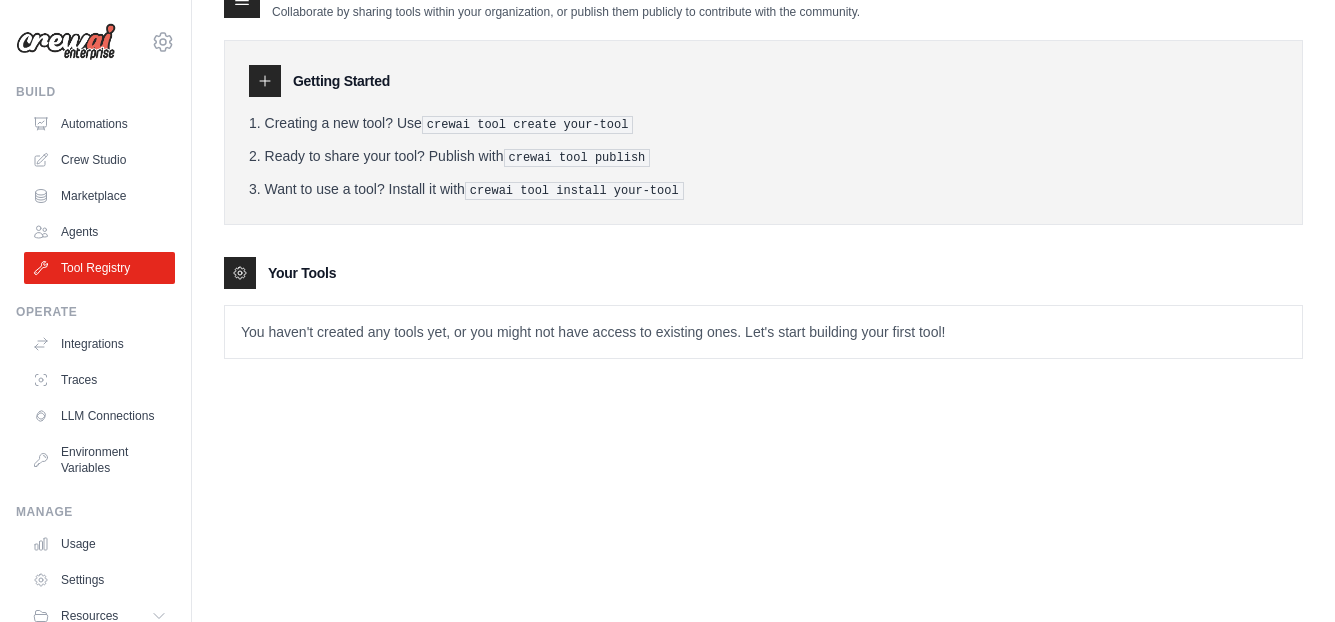 scroll, scrollTop: 0, scrollLeft: 0, axis: both 